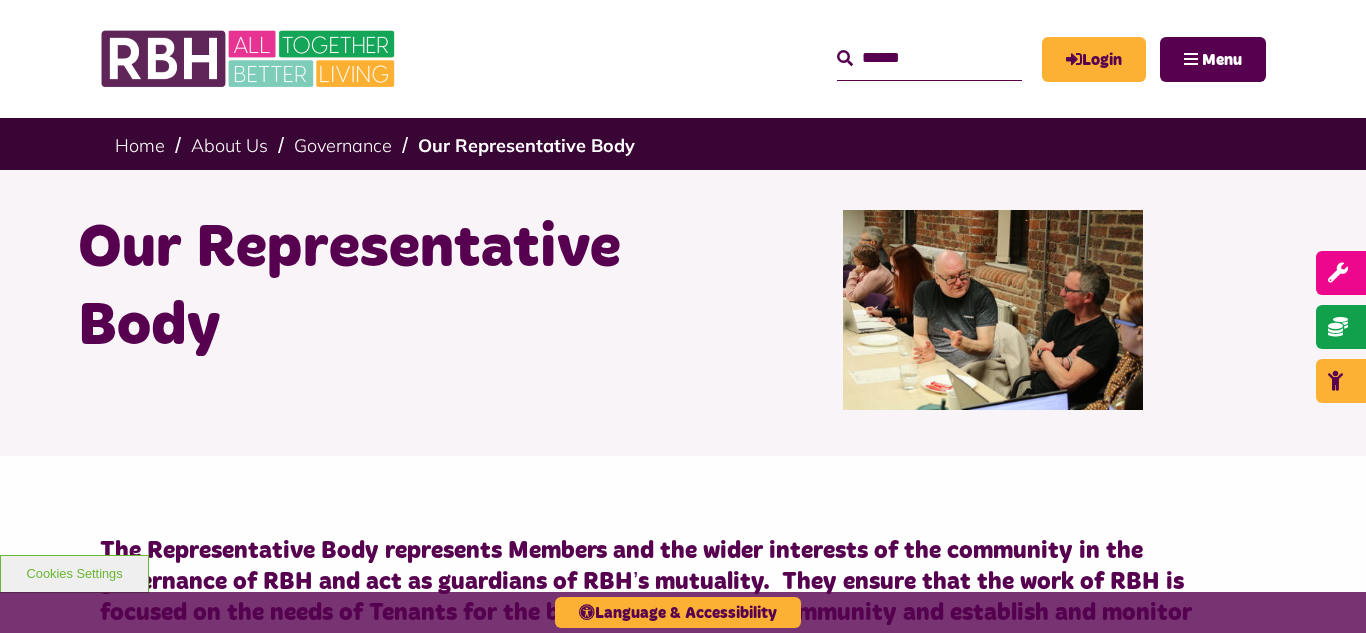 scroll, scrollTop: 5520, scrollLeft: 0, axis: vertical 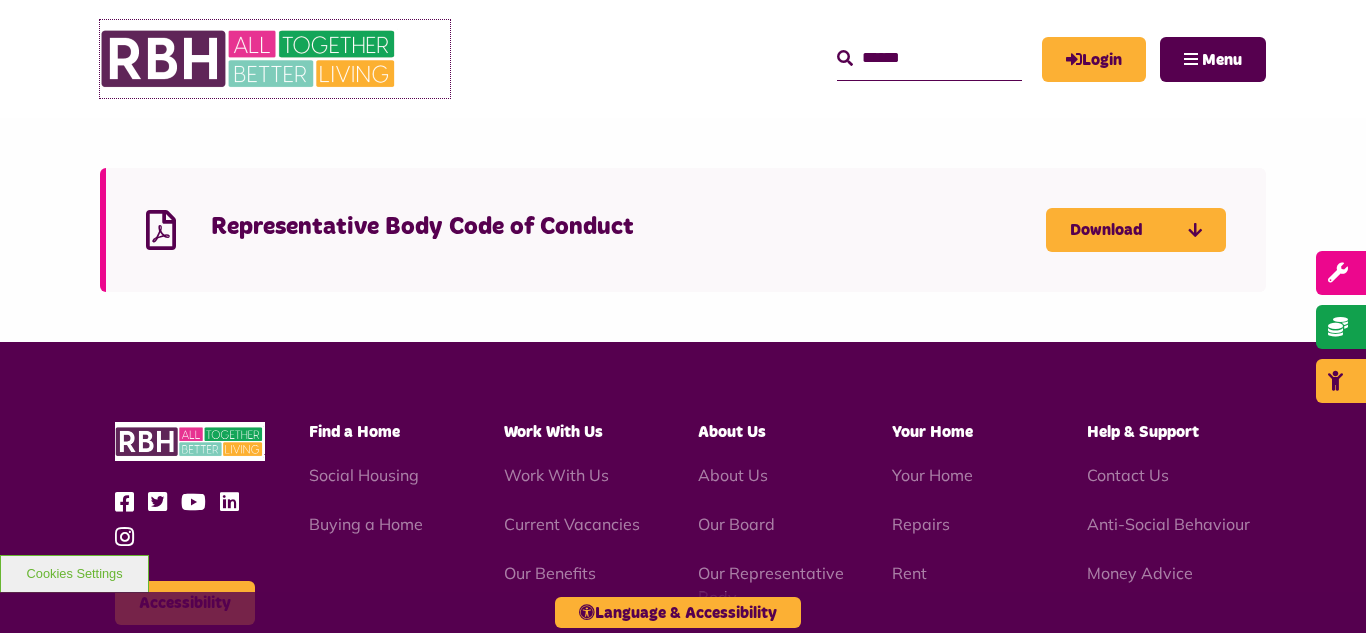 click at bounding box center [250, 59] 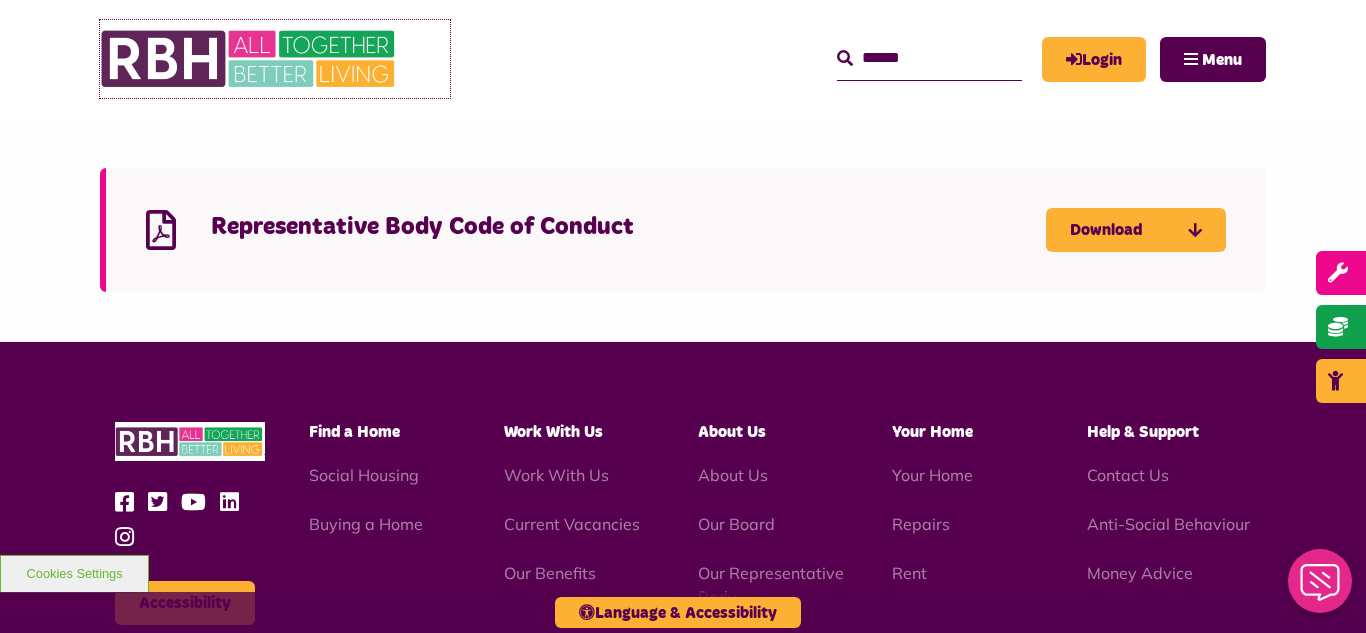 scroll, scrollTop: 0, scrollLeft: 0, axis: both 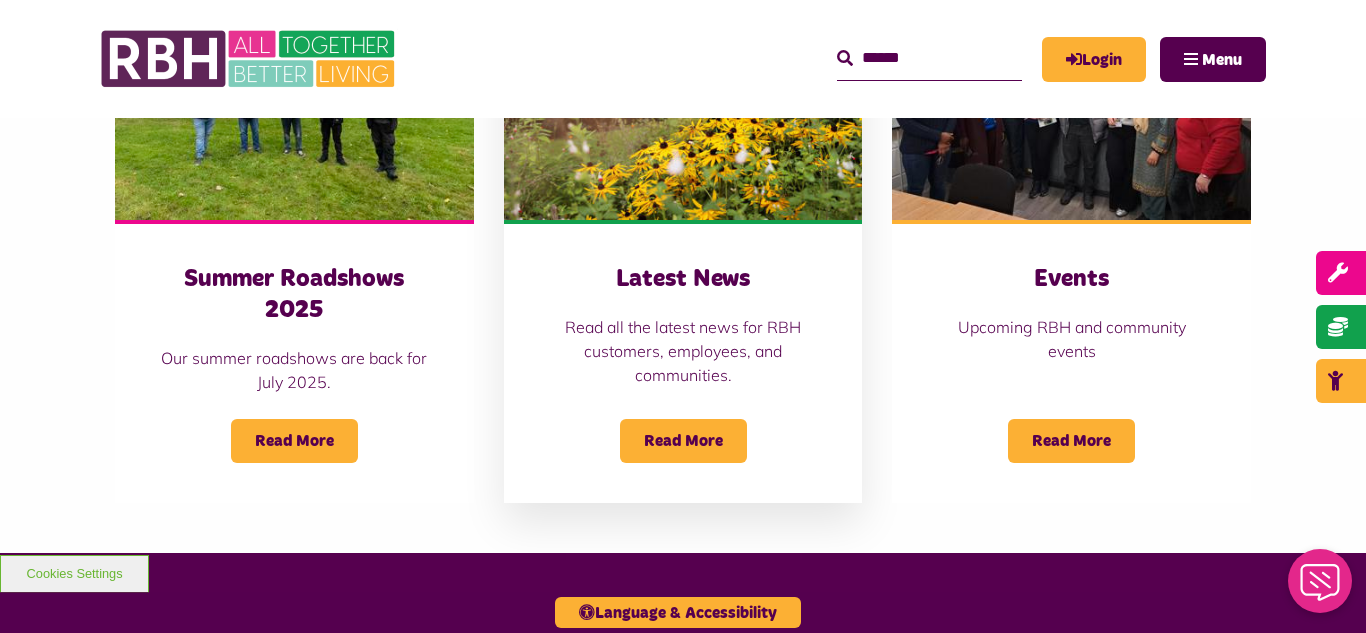 click at bounding box center (683, 108) 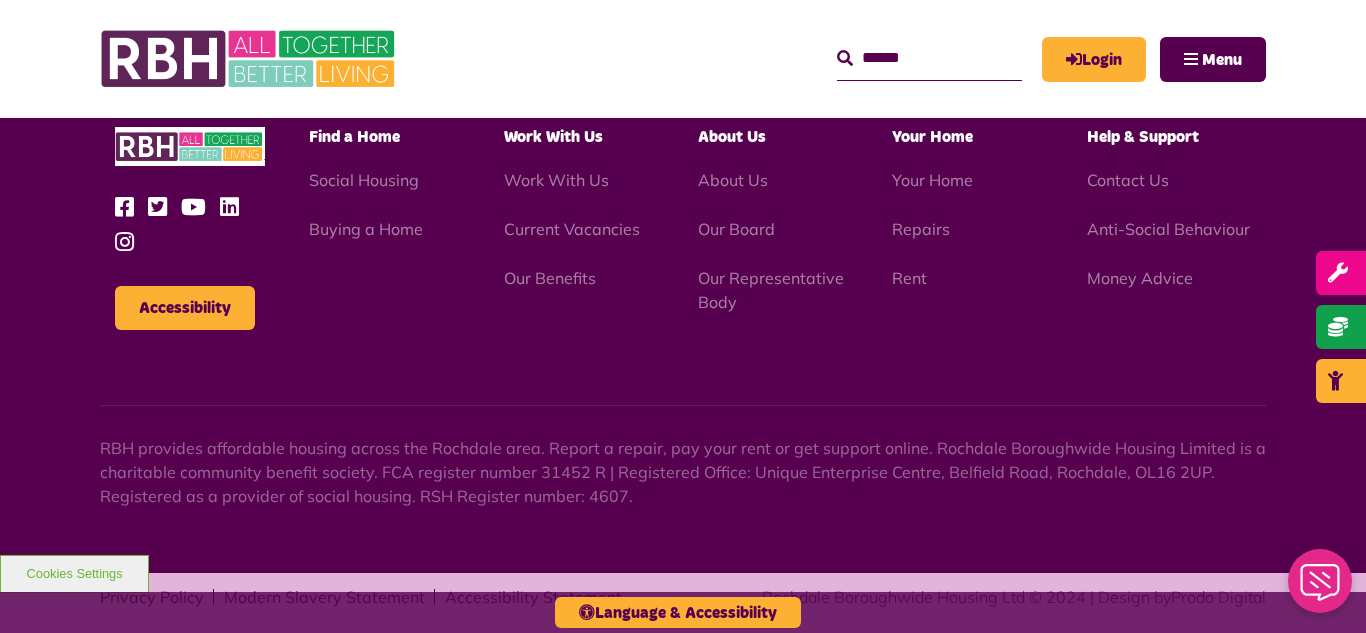 scroll, scrollTop: 2177, scrollLeft: 0, axis: vertical 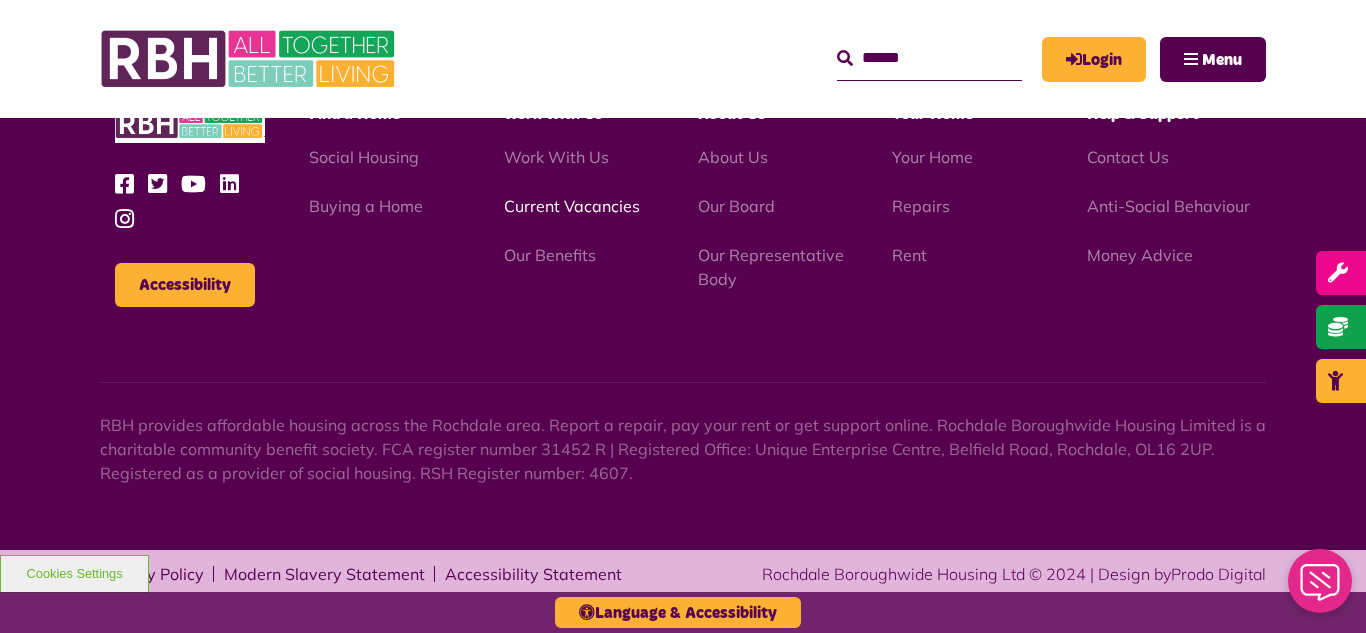 click on "Current Vacancies" at bounding box center [572, 206] 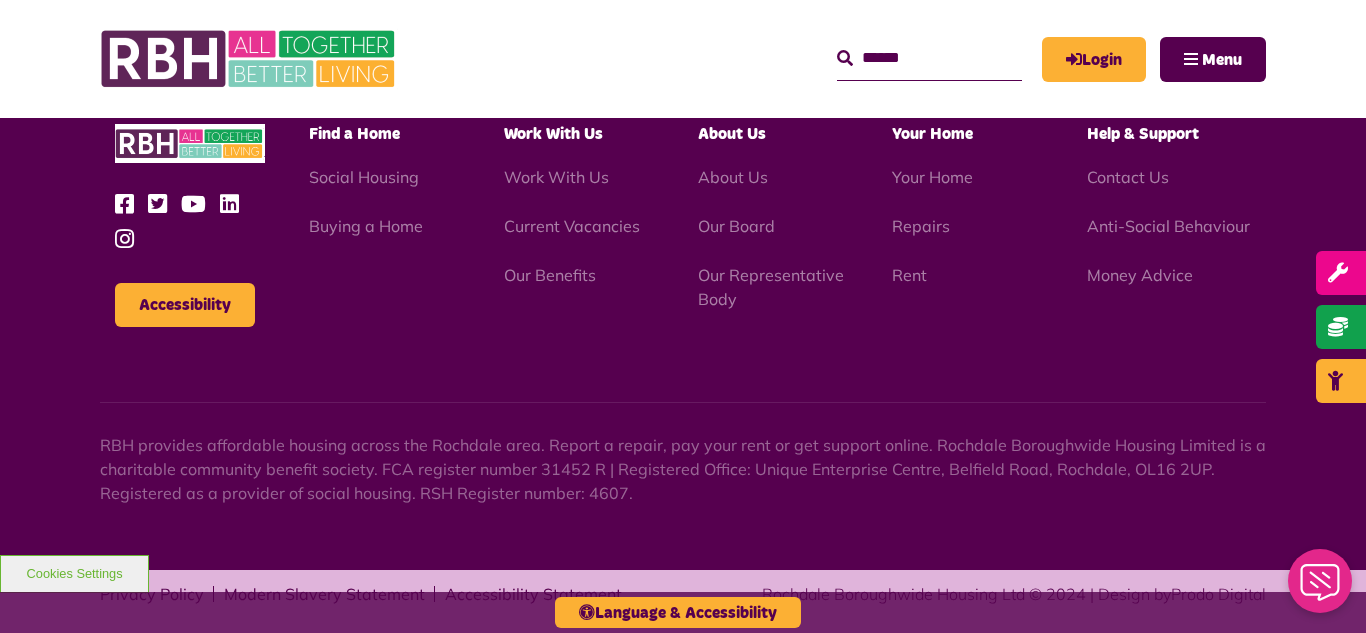 scroll, scrollTop: 2886, scrollLeft: 0, axis: vertical 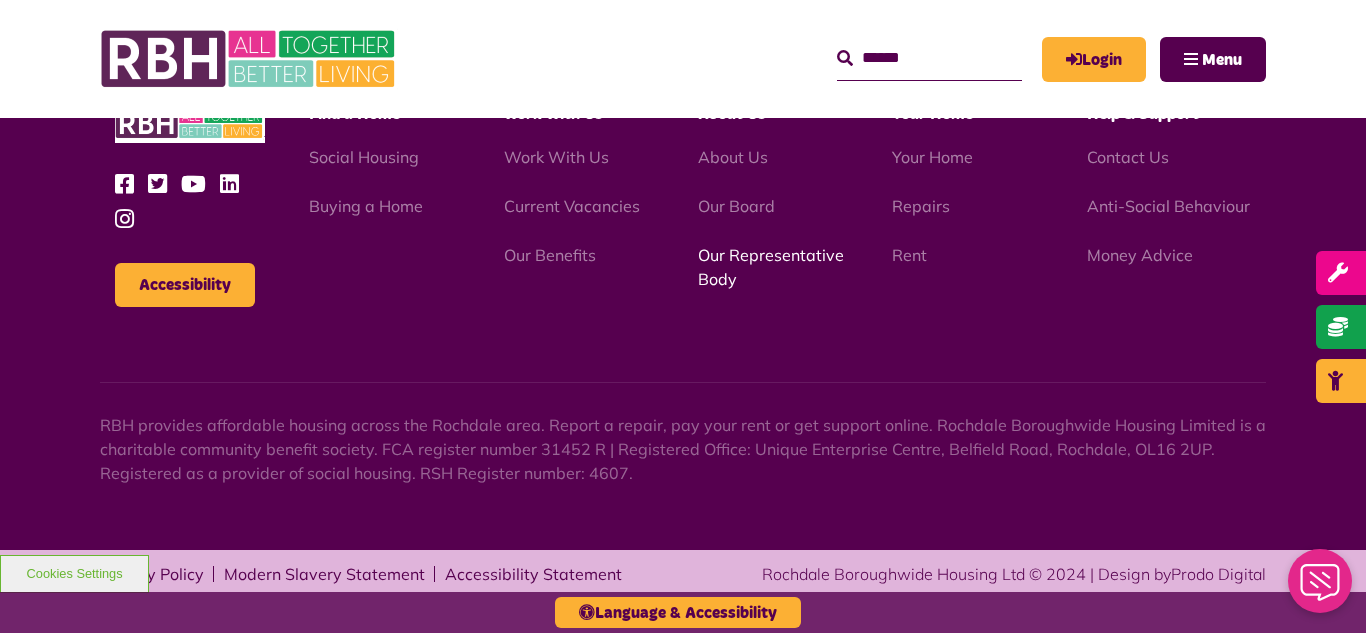 click on "Our Representative Body" at bounding box center [771, 267] 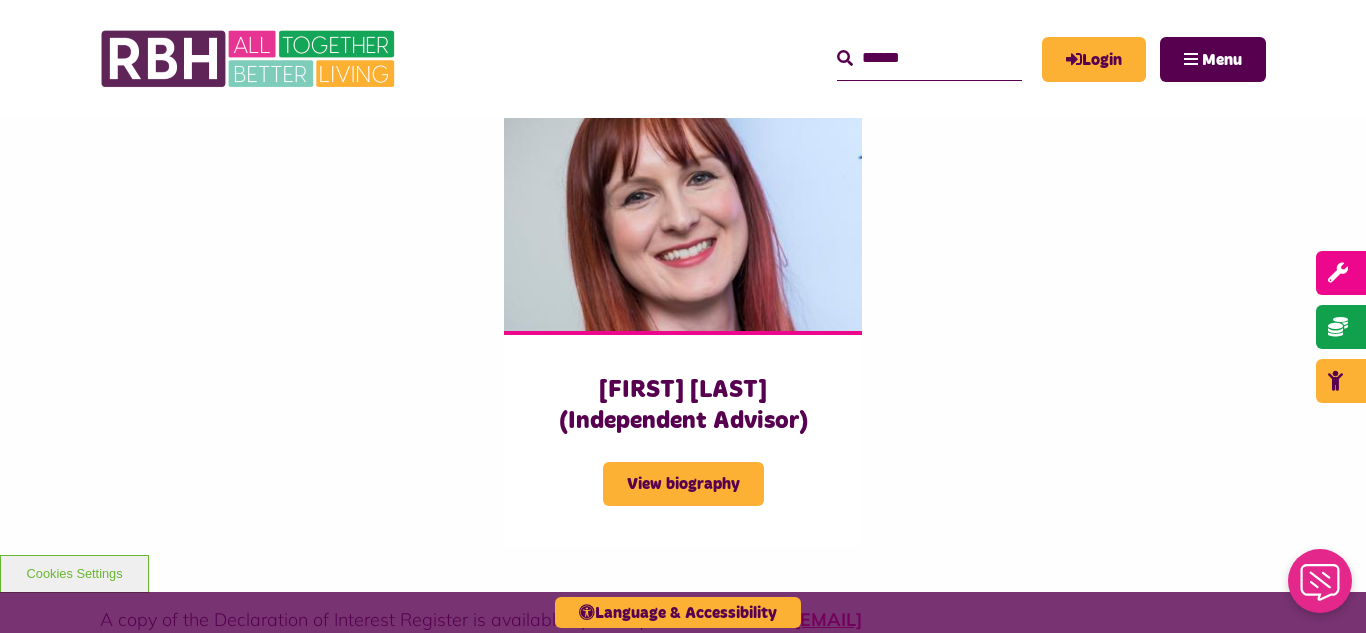 scroll, scrollTop: 5040, scrollLeft: 0, axis: vertical 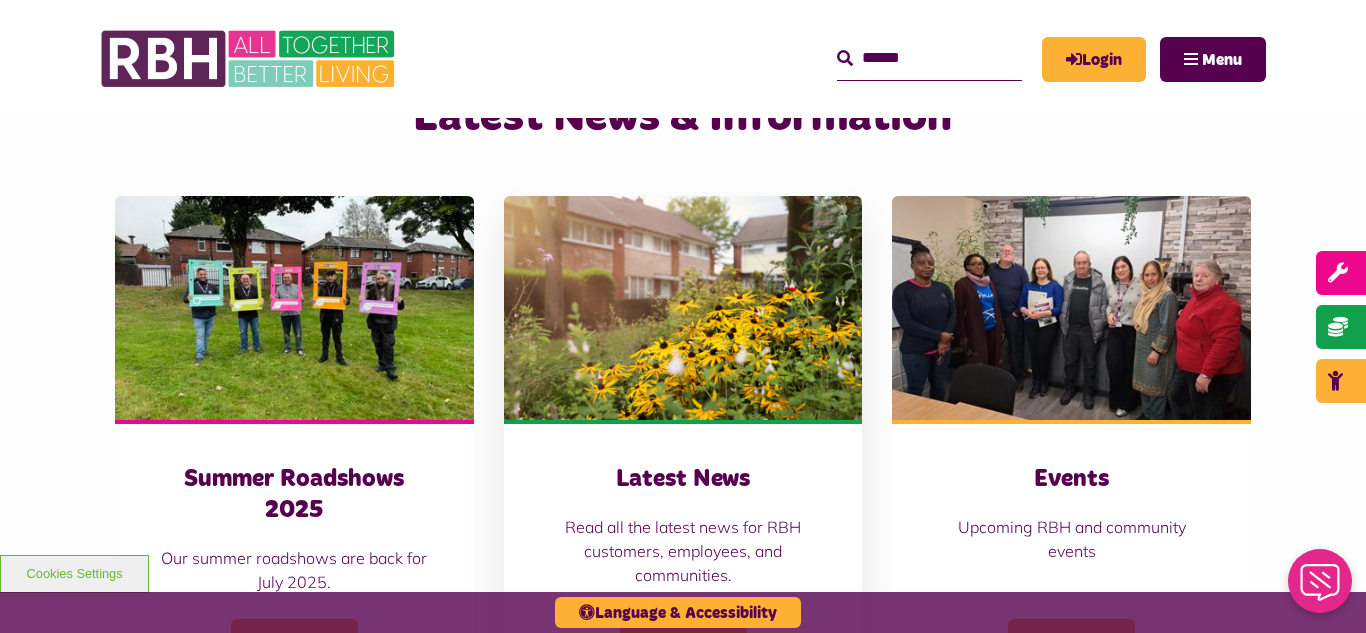 click at bounding box center [683, 308] 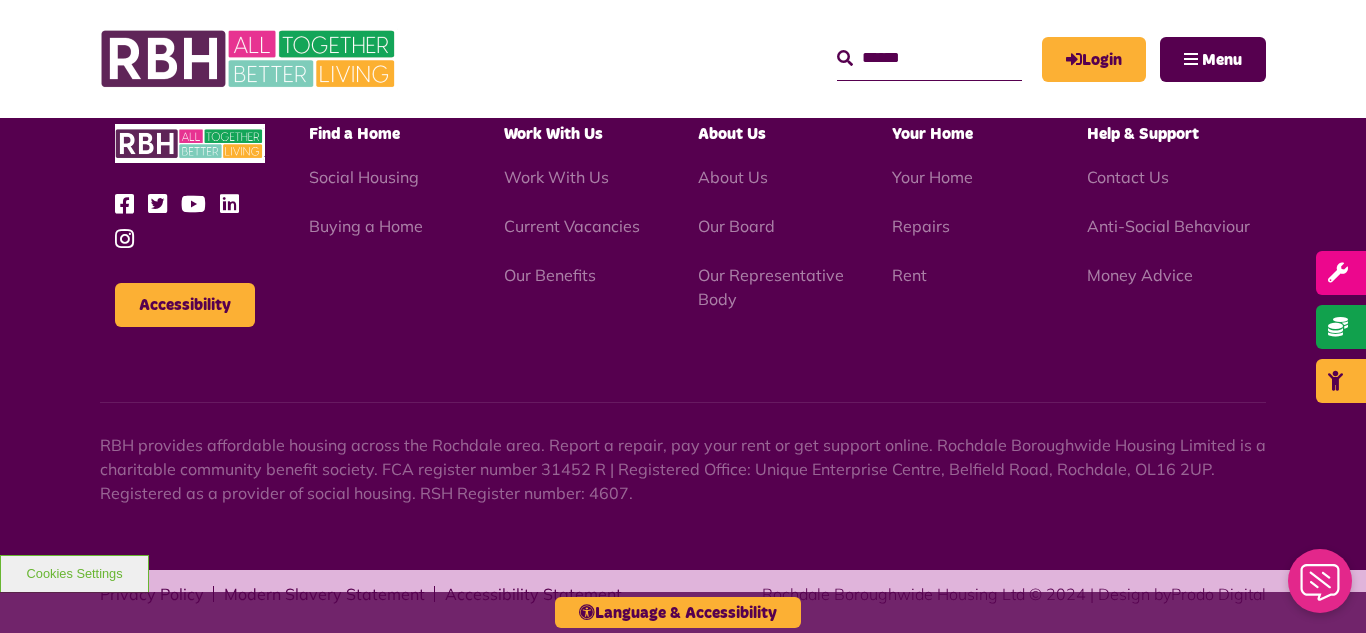 scroll, scrollTop: 2177, scrollLeft: 0, axis: vertical 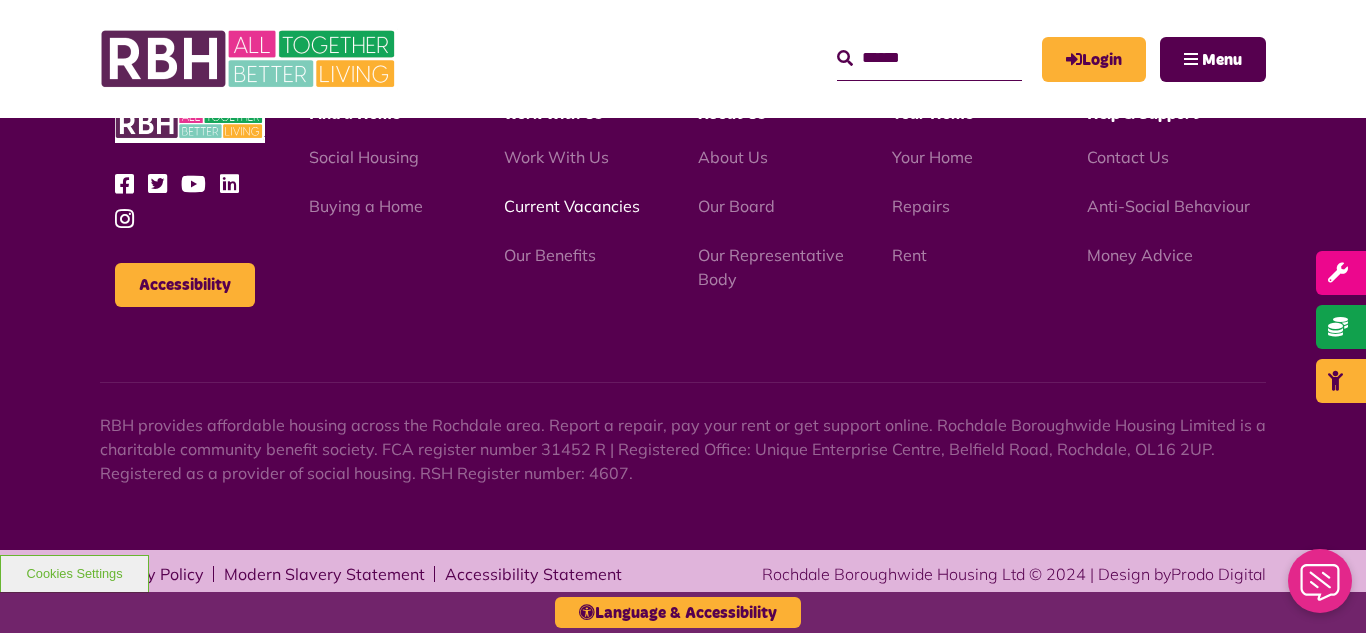 click on "Current Vacancies" at bounding box center (572, 206) 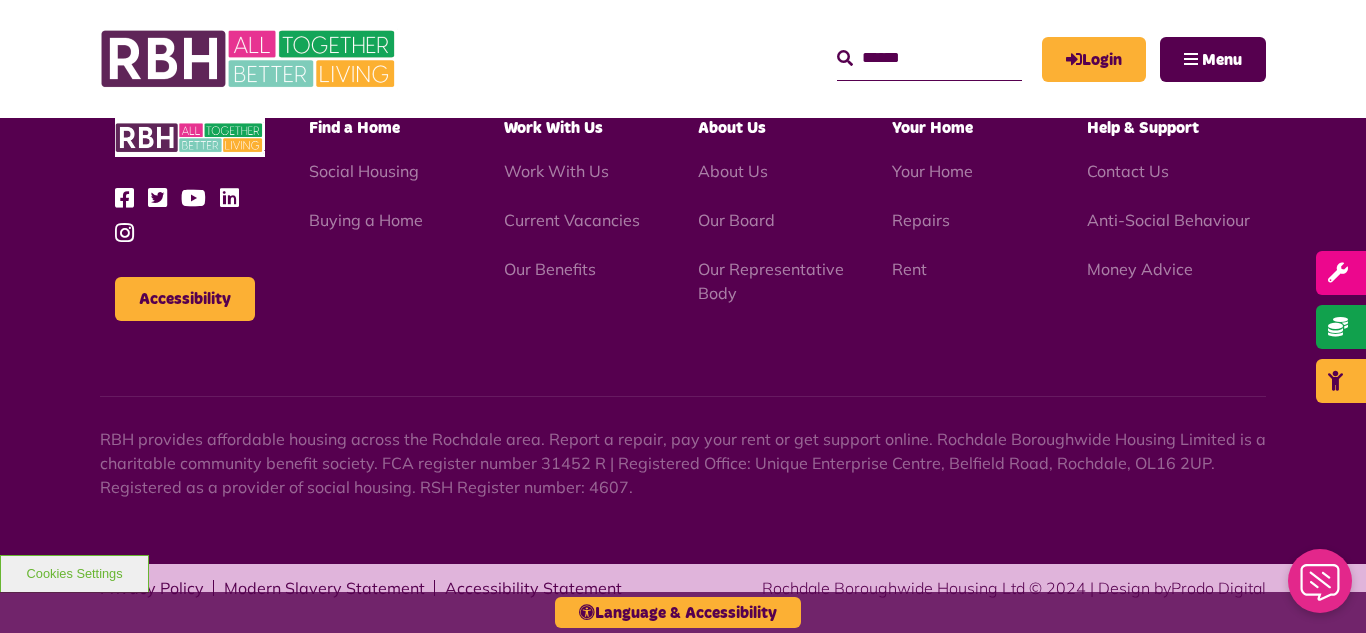 scroll, scrollTop: 2886, scrollLeft: 0, axis: vertical 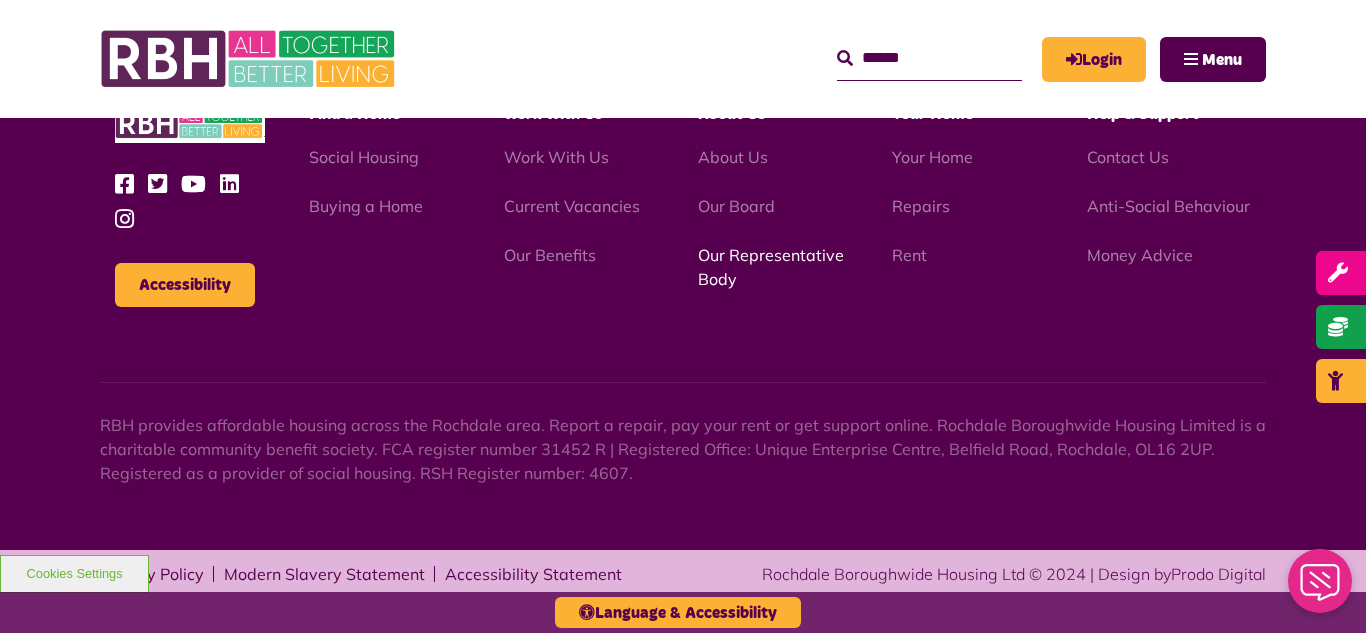 click on "Our Representative Body" at bounding box center [771, 267] 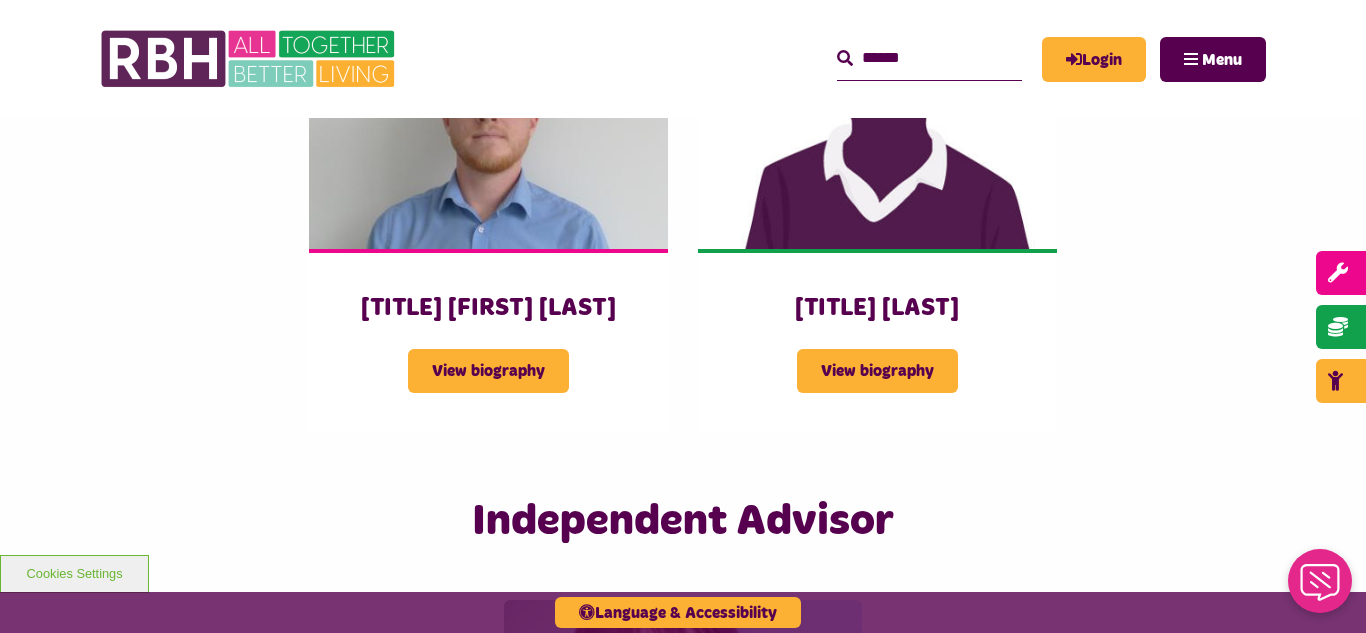 scroll, scrollTop: 4440, scrollLeft: 0, axis: vertical 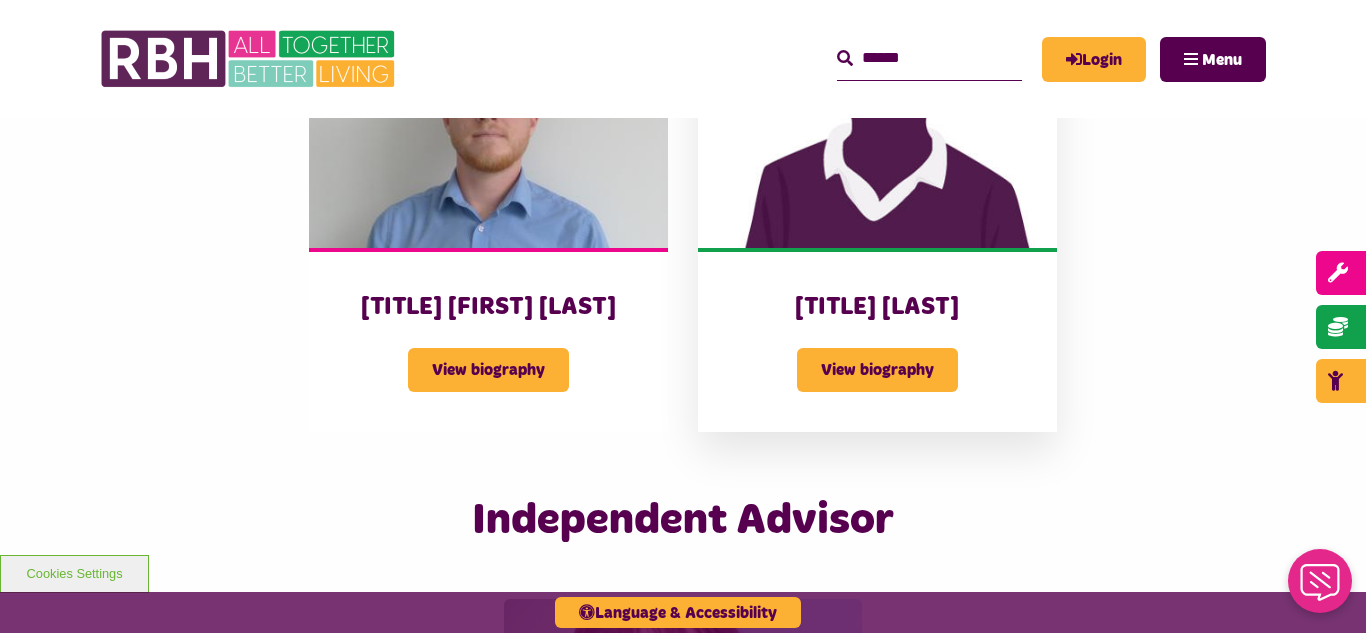 click at bounding box center (877, 136) 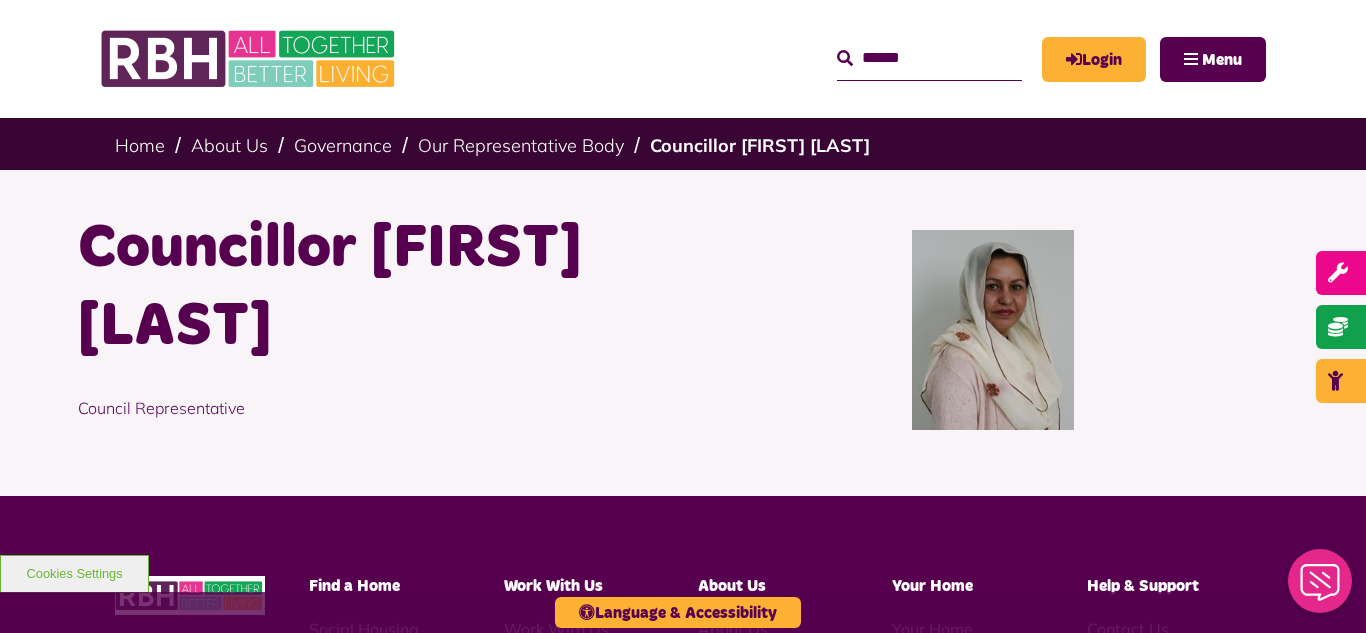 scroll, scrollTop: 0, scrollLeft: 0, axis: both 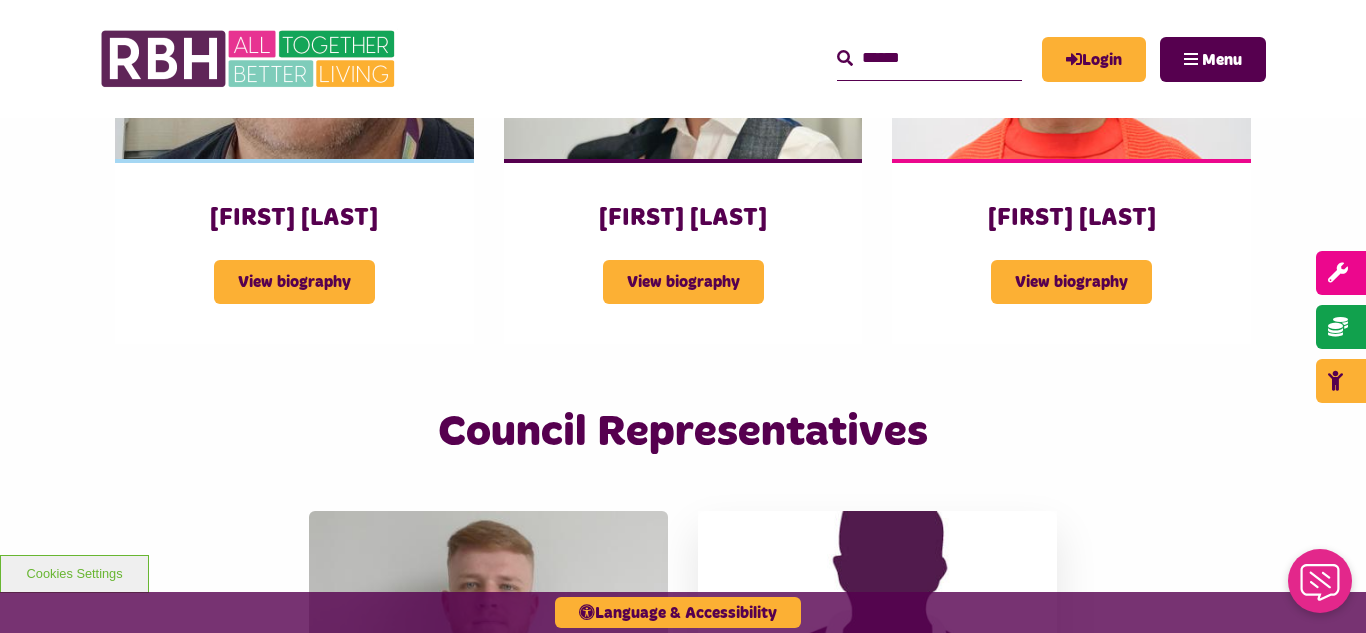 click at bounding box center [877, 623] 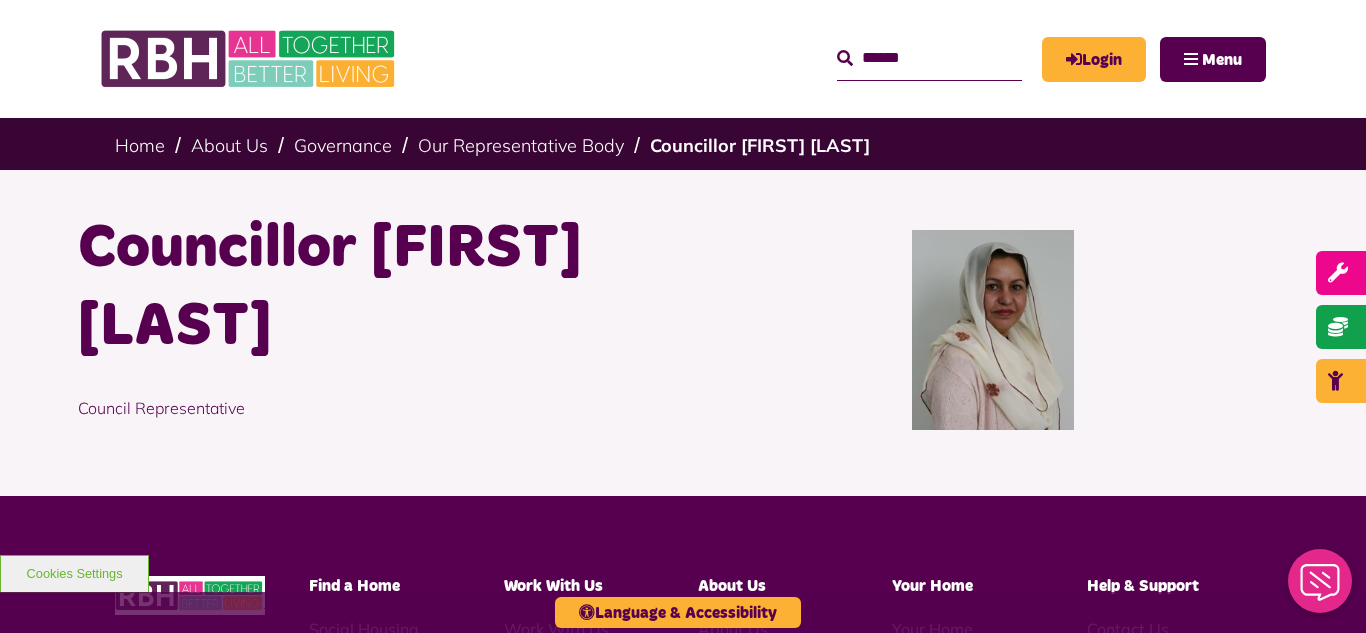 scroll, scrollTop: 0, scrollLeft: 0, axis: both 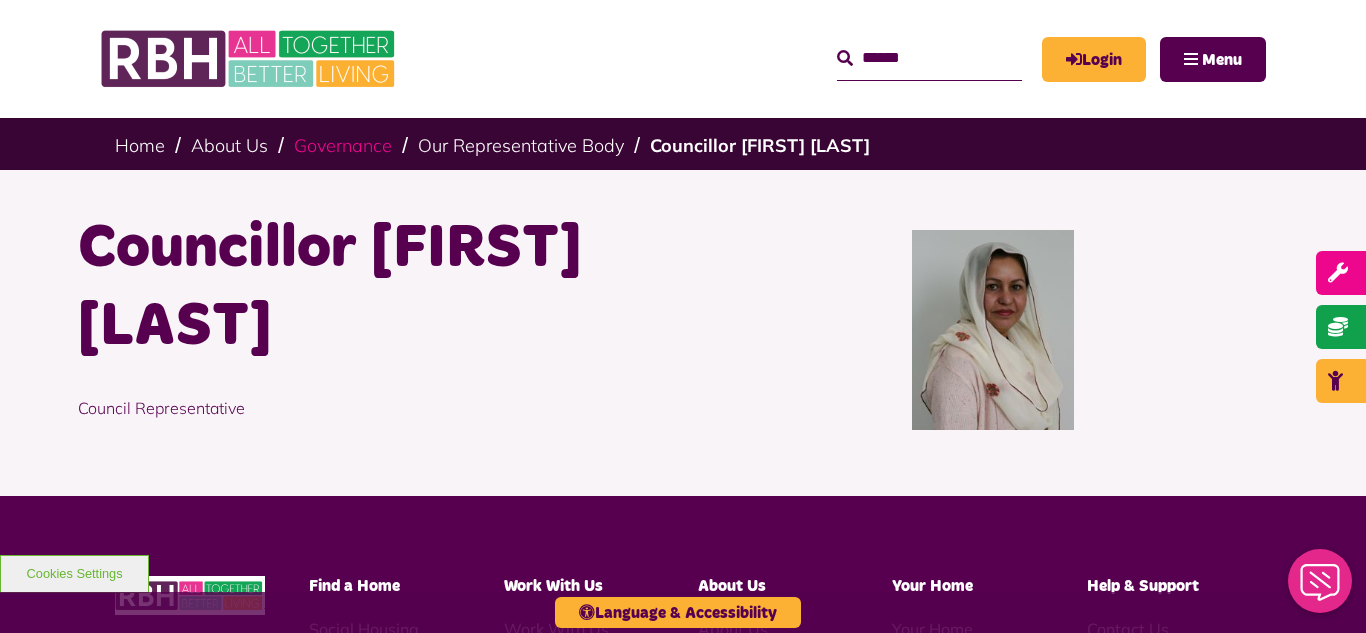 click on "Governance" at bounding box center (343, 145) 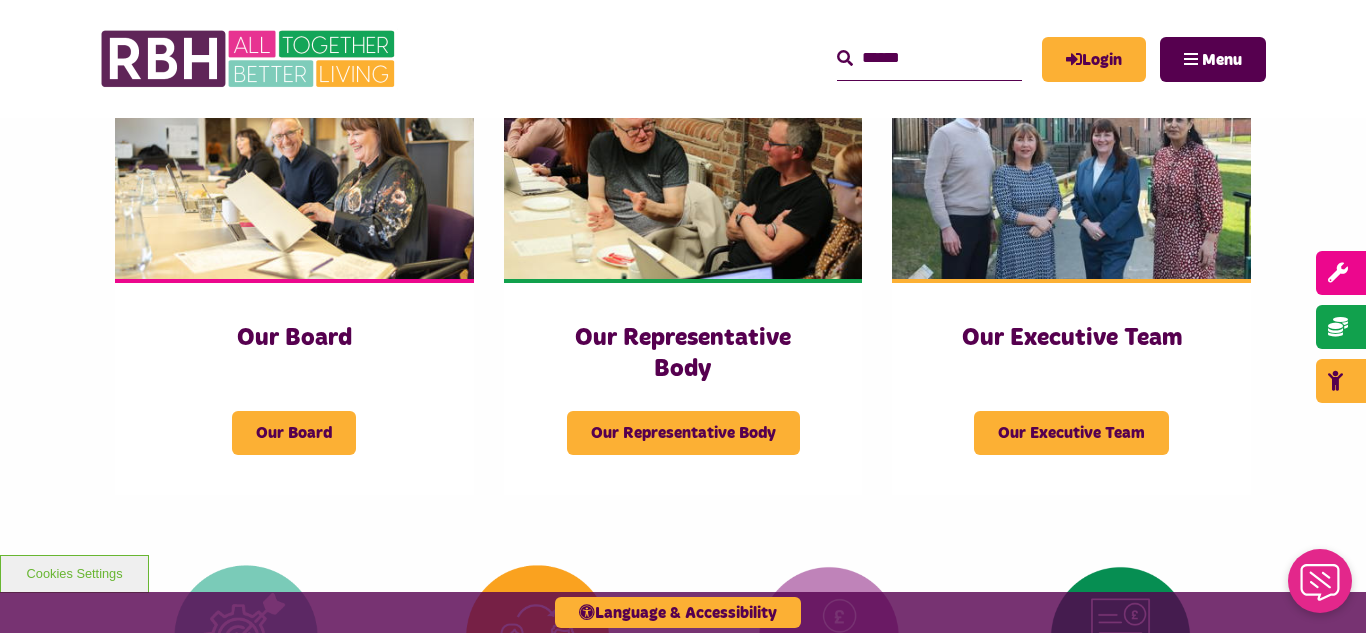 scroll, scrollTop: 360, scrollLeft: 0, axis: vertical 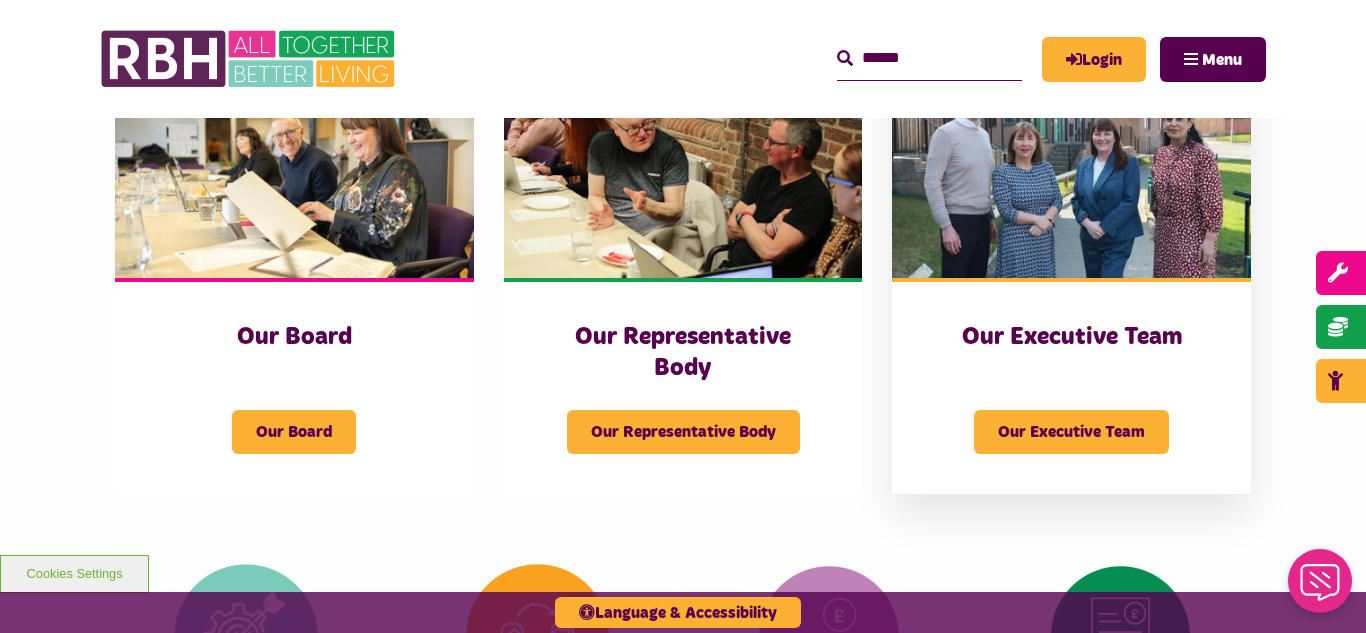 click at bounding box center (1071, 166) 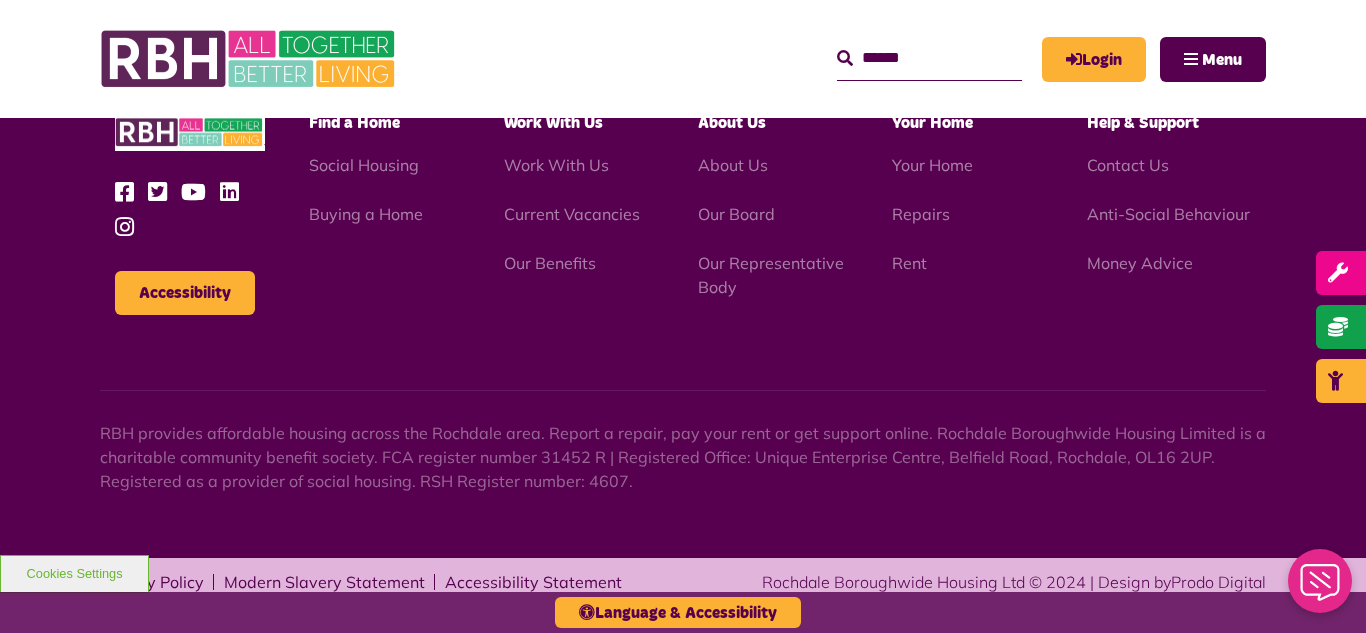 scroll, scrollTop: 1550, scrollLeft: 0, axis: vertical 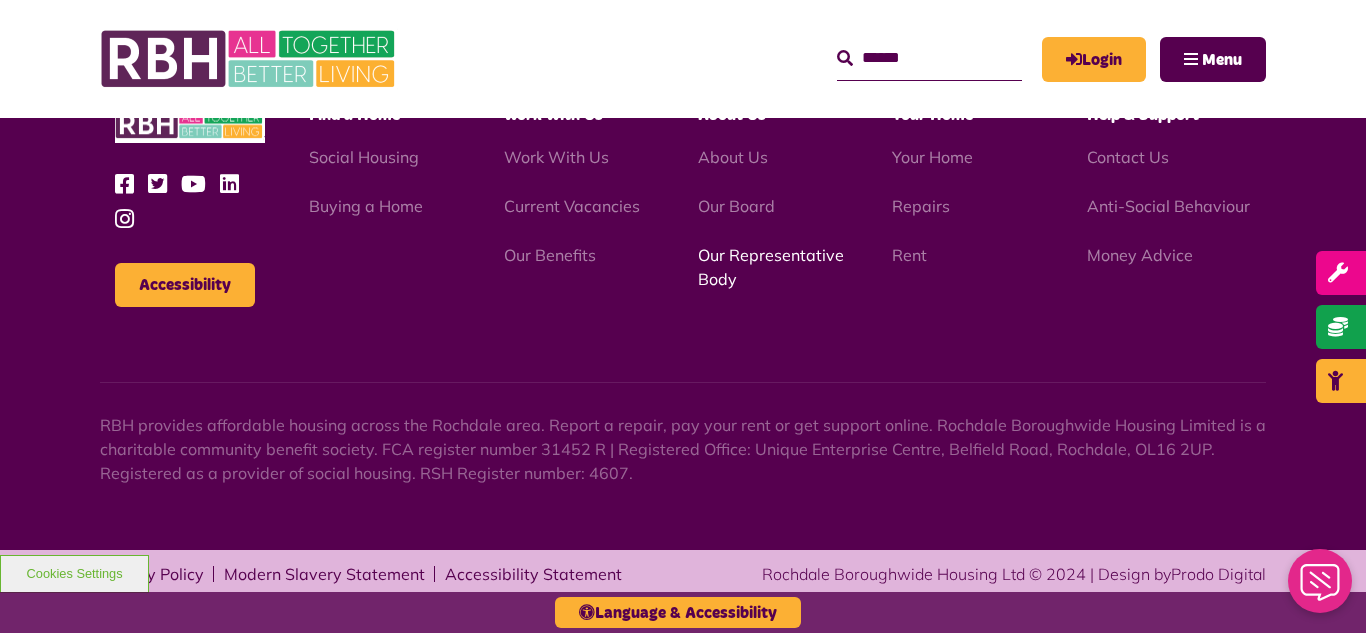 click on "Our Representative Body" at bounding box center [771, 267] 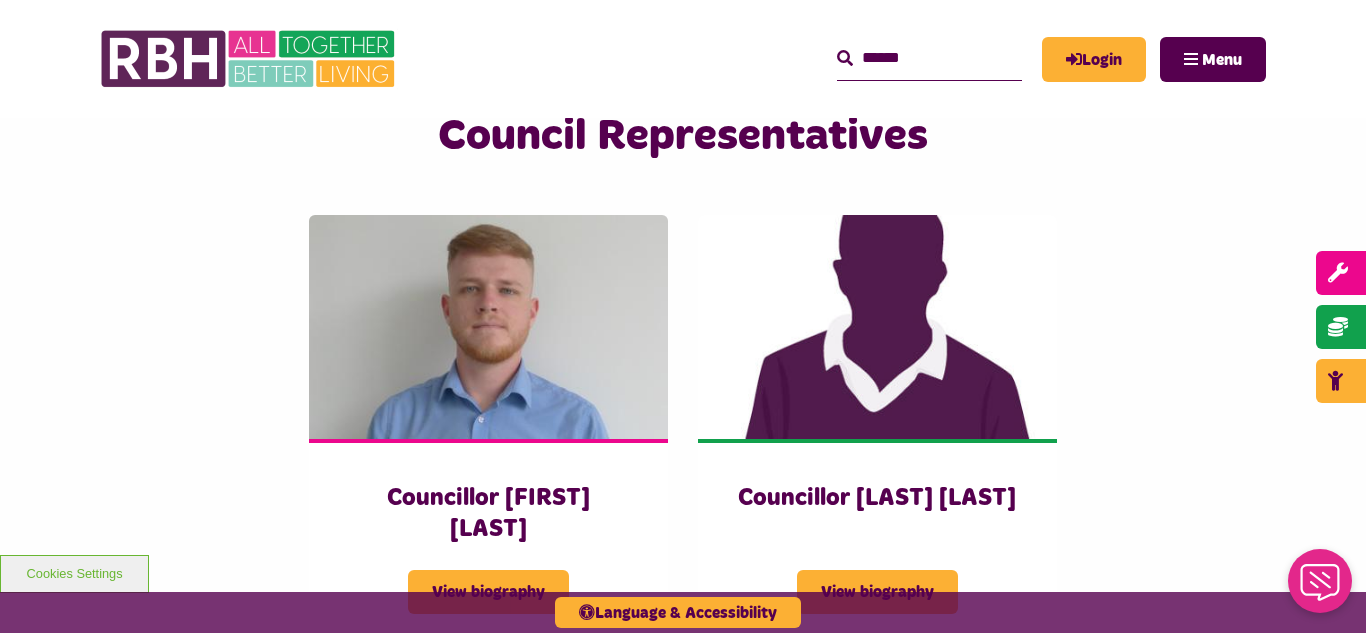 scroll, scrollTop: 4320, scrollLeft: 0, axis: vertical 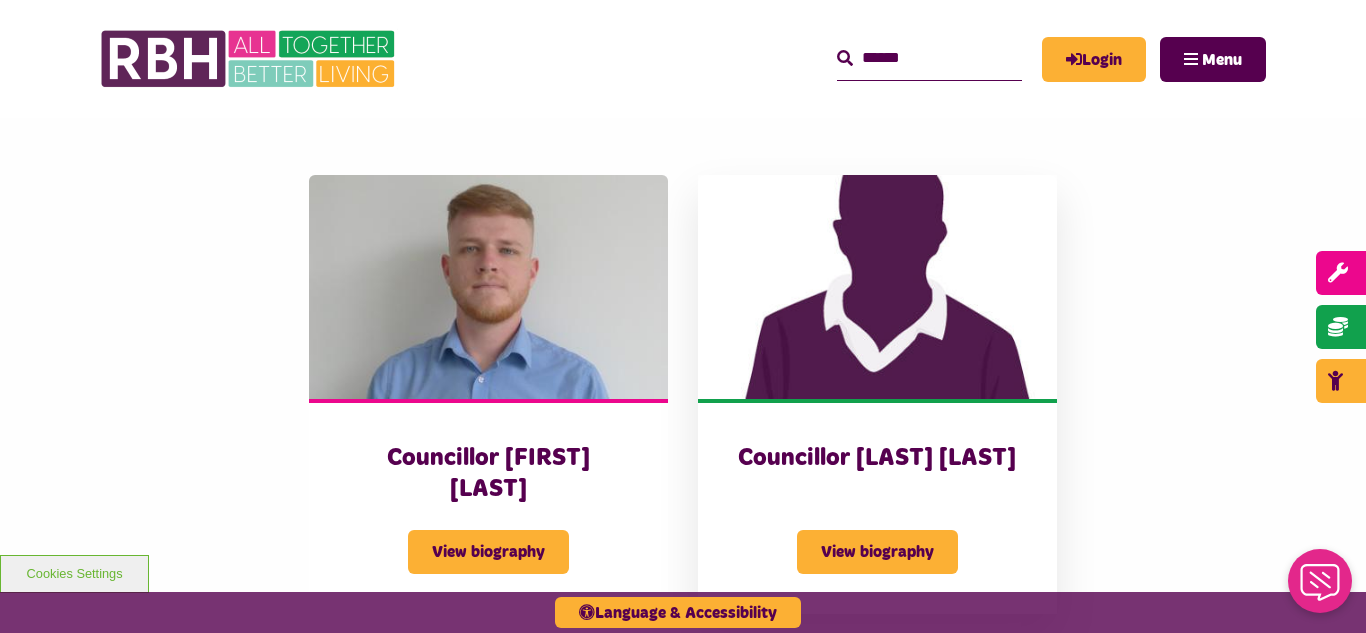 click at bounding box center (877, 287) 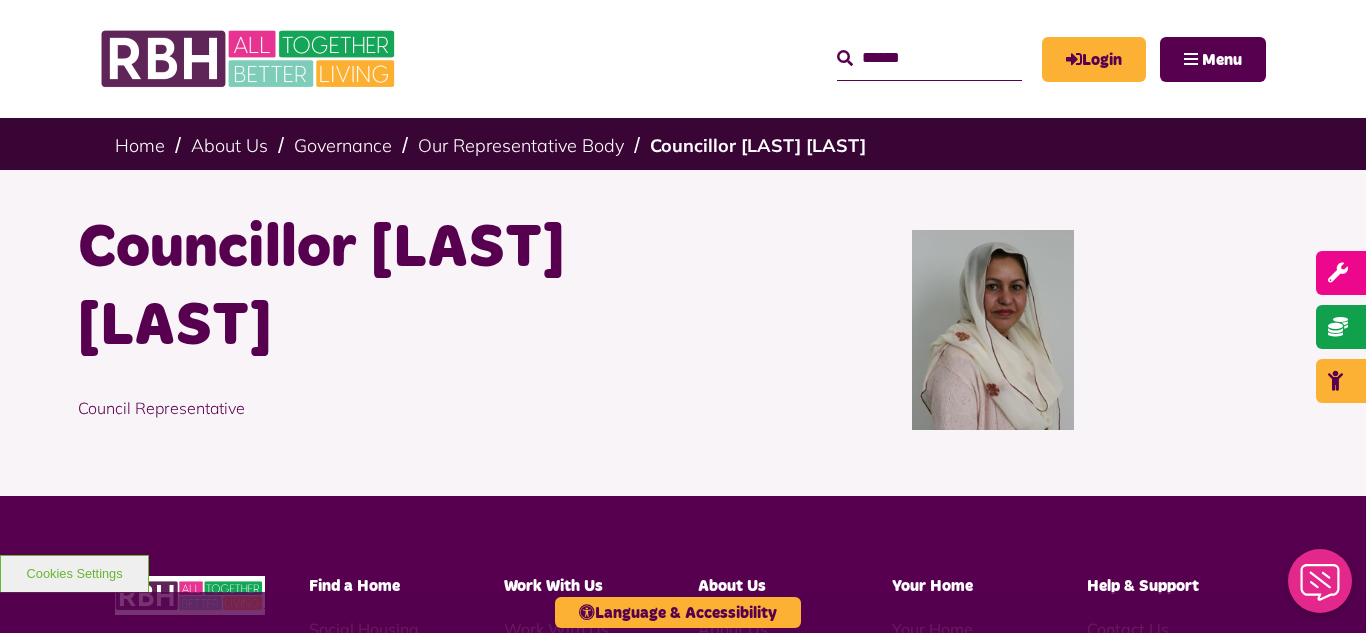 scroll, scrollTop: 0, scrollLeft: 0, axis: both 